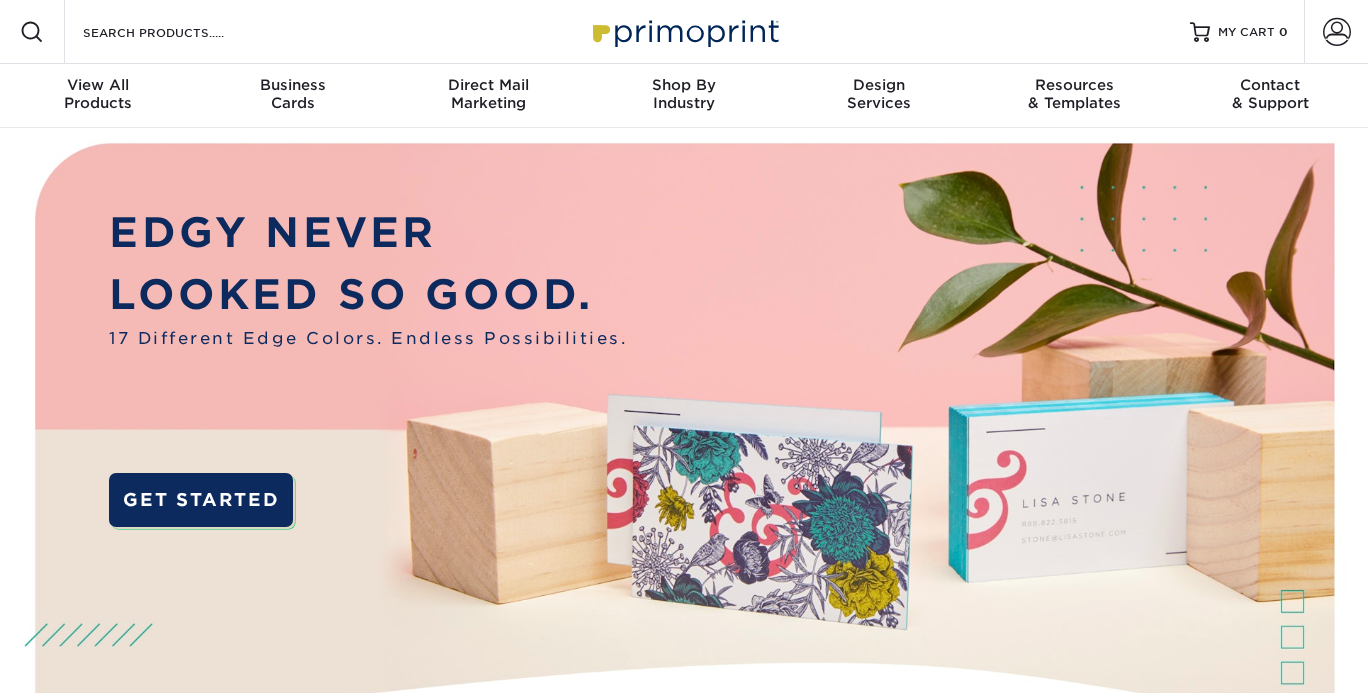 scroll, scrollTop: 0, scrollLeft: 0, axis: both 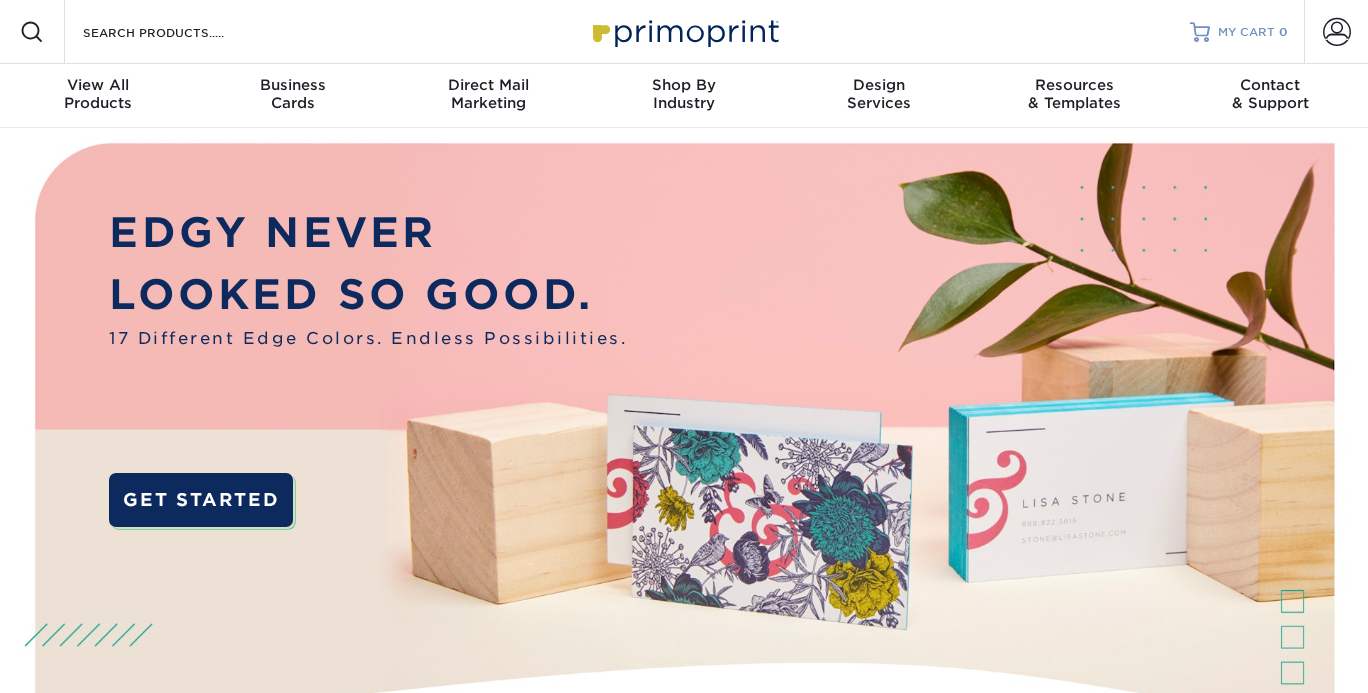 click on "MY CART" at bounding box center (1246, 32) 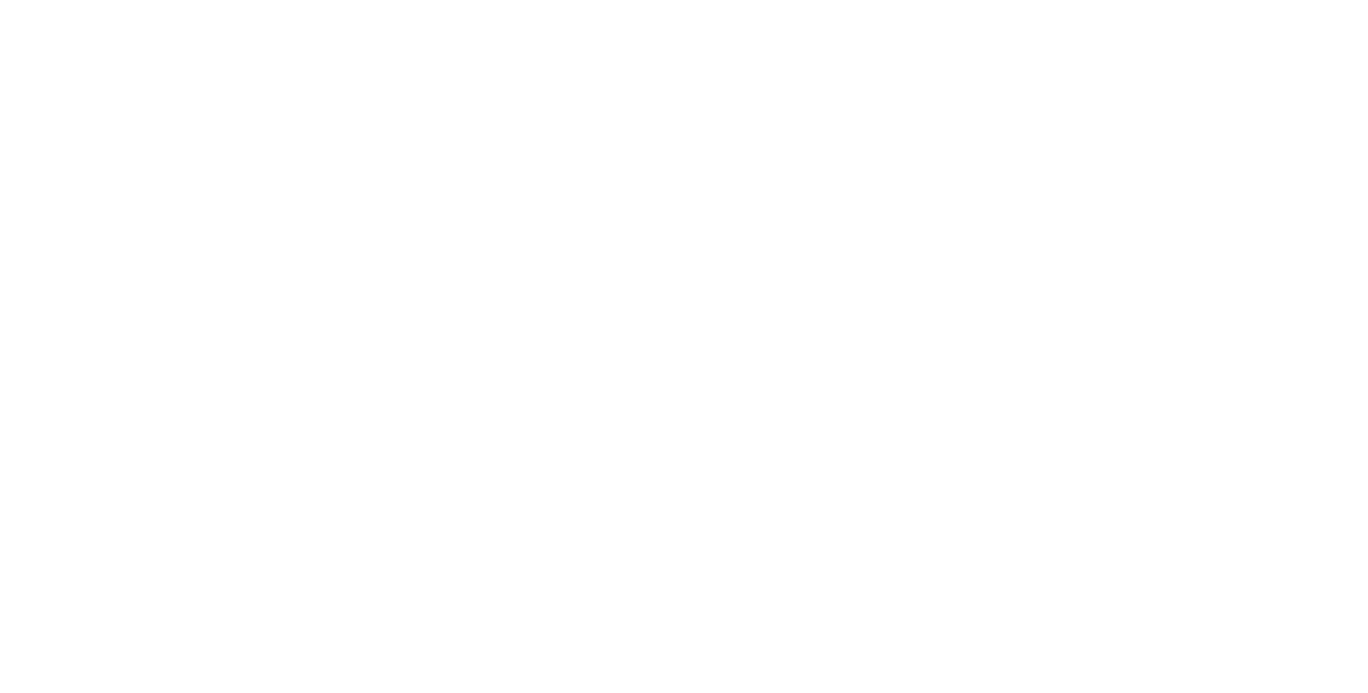 scroll, scrollTop: 0, scrollLeft: 0, axis: both 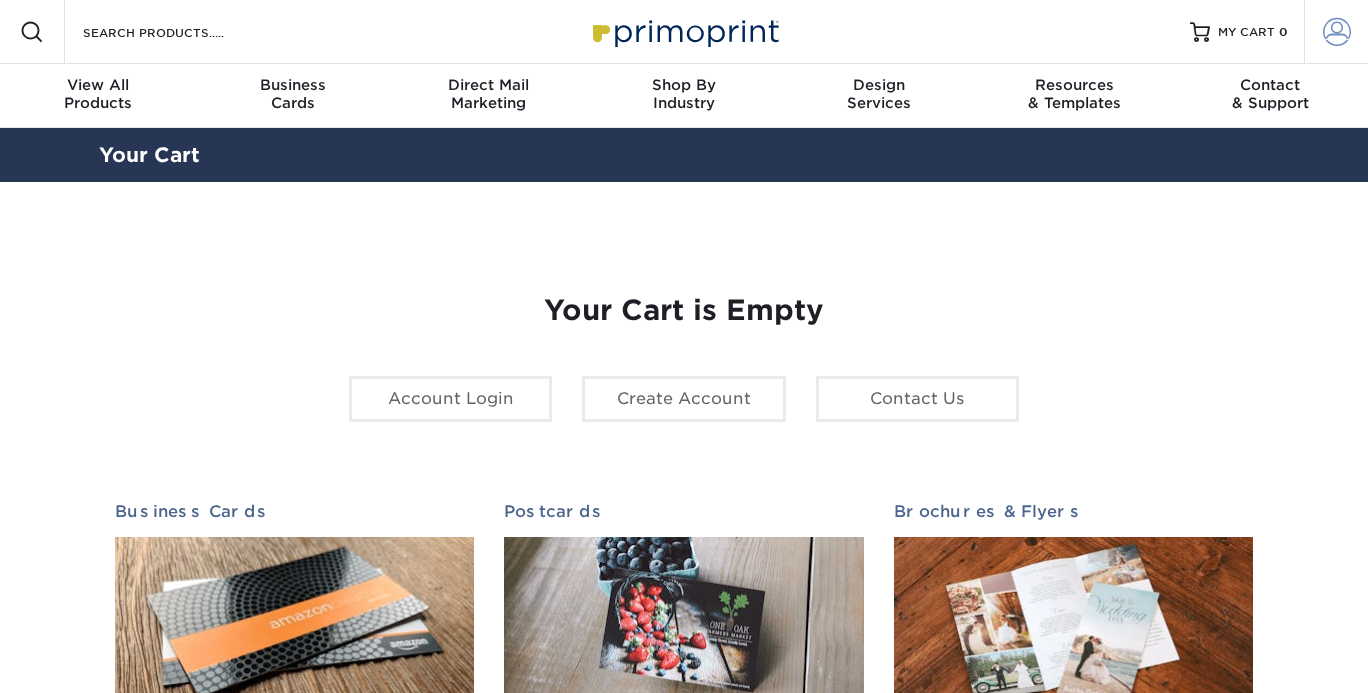 click at bounding box center (1337, 32) 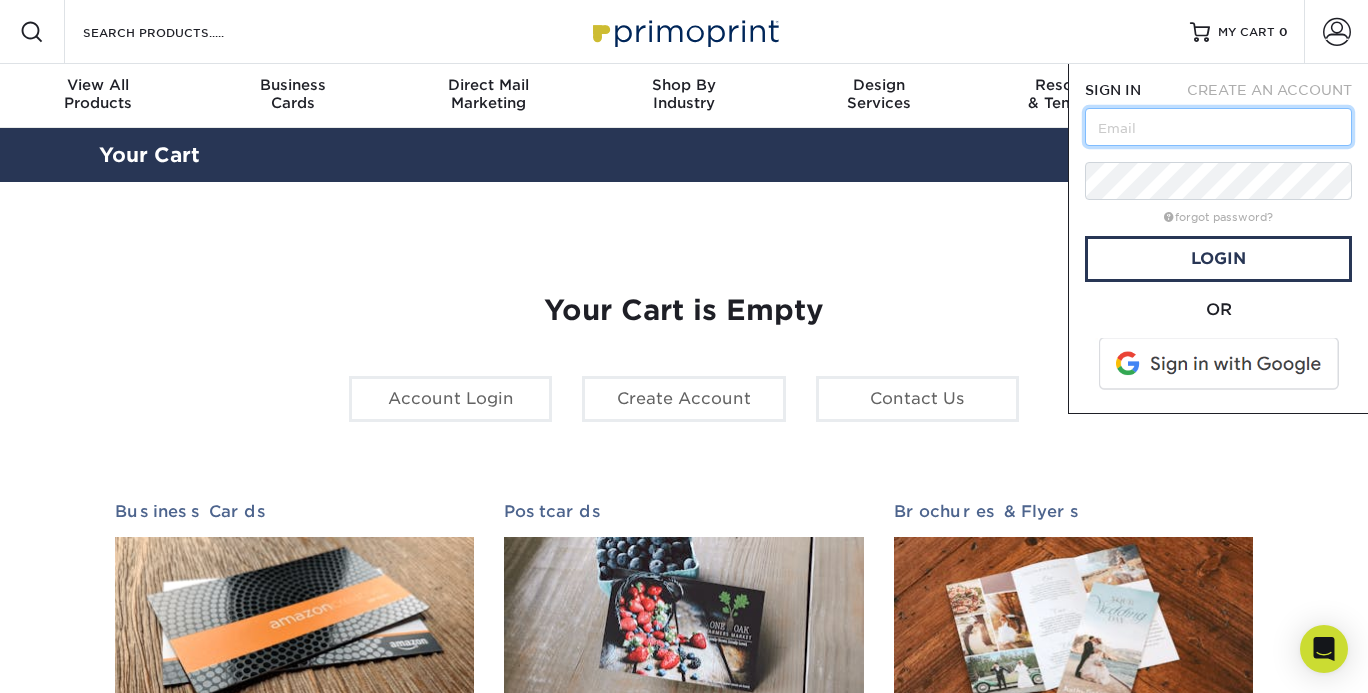 click at bounding box center [1218, 127] 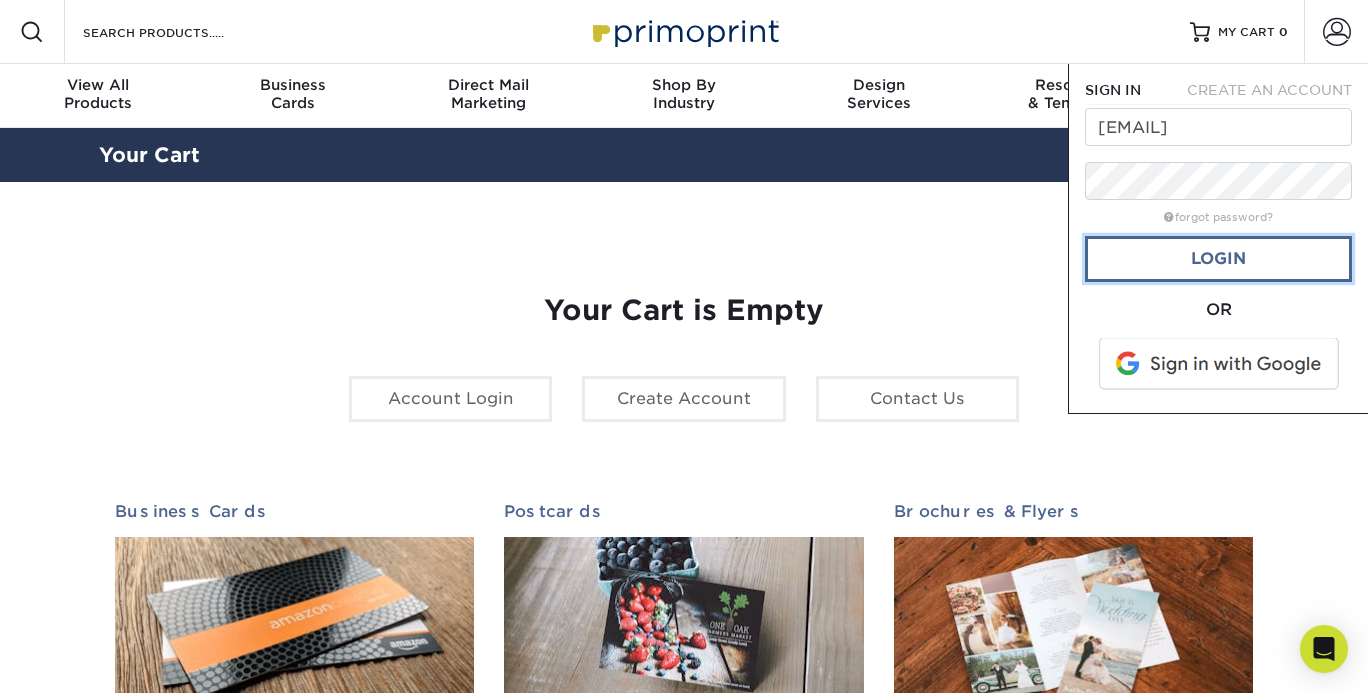 click on "Login" at bounding box center (1218, 259) 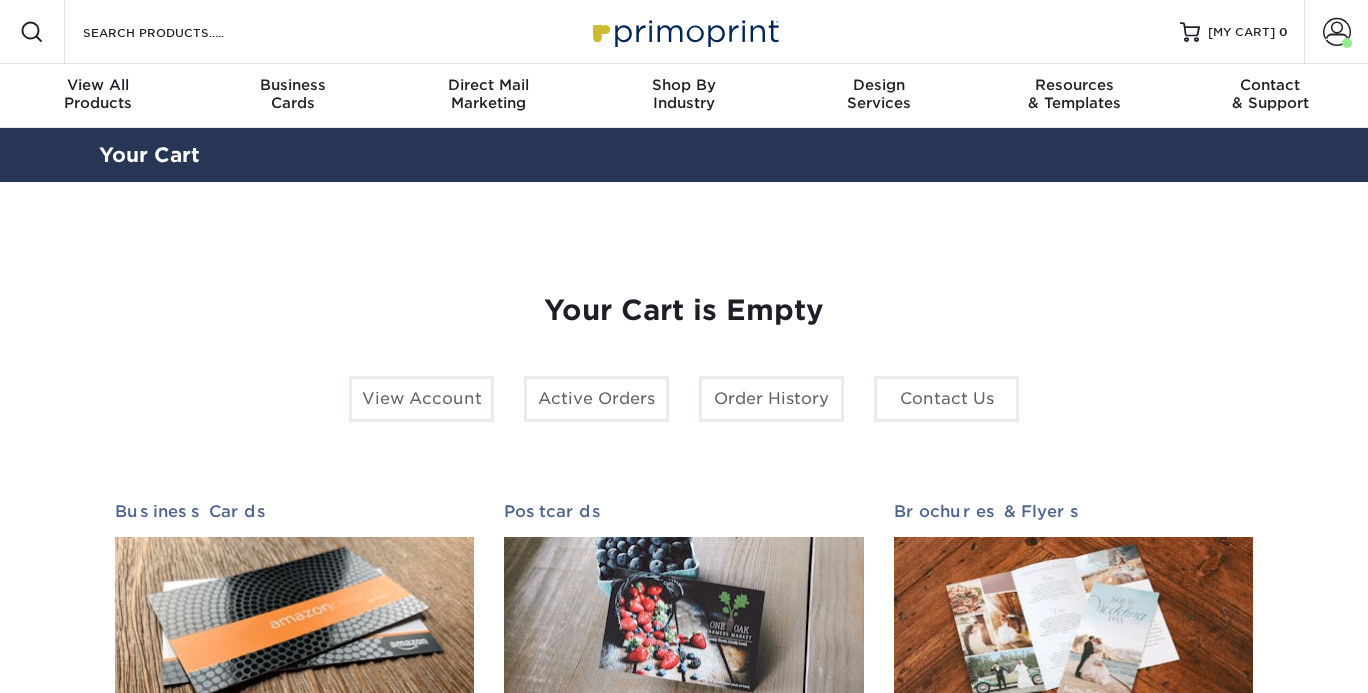 scroll, scrollTop: 0, scrollLeft: 0, axis: both 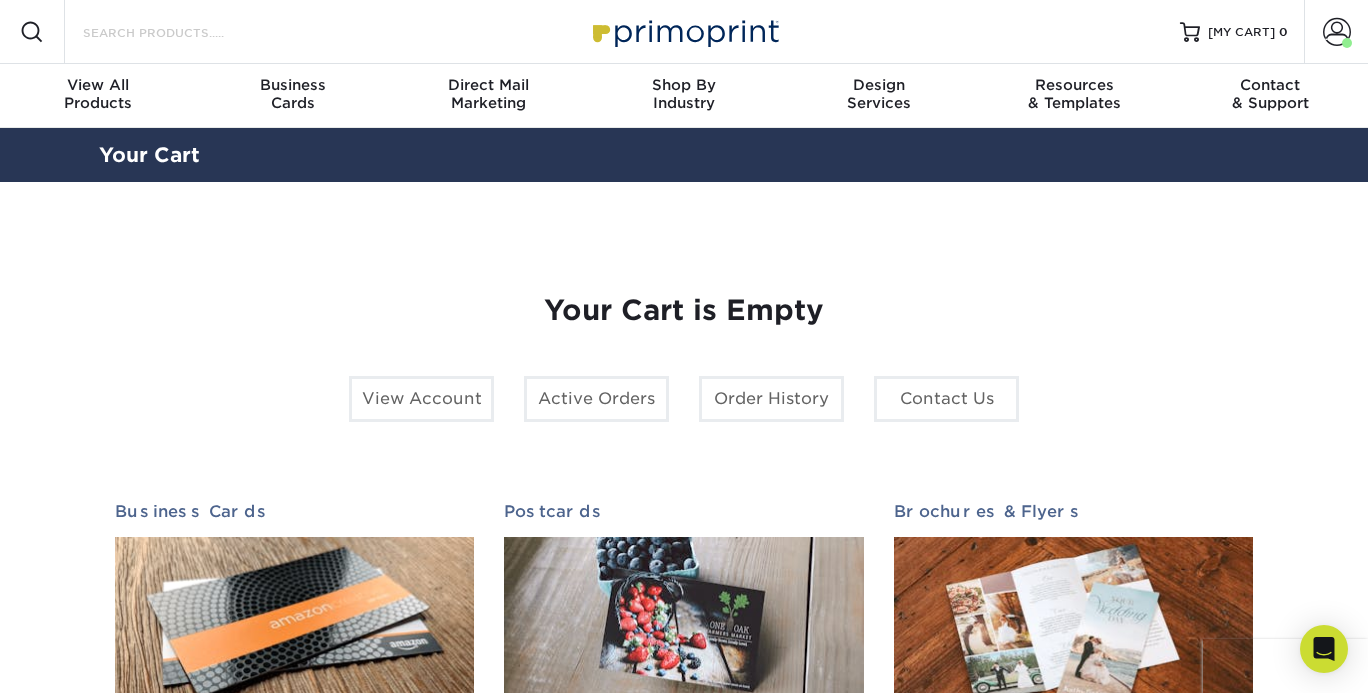 click on "Search Products" at bounding box center [178, 32] 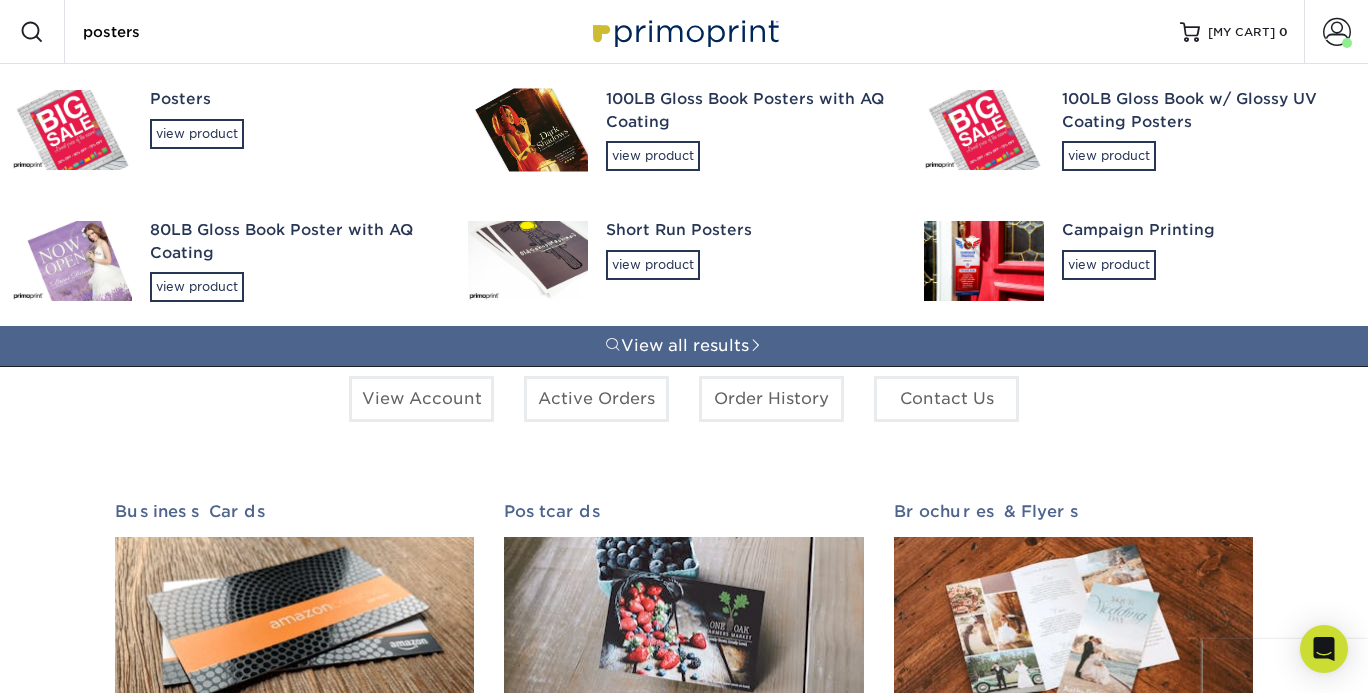 type on "posters" 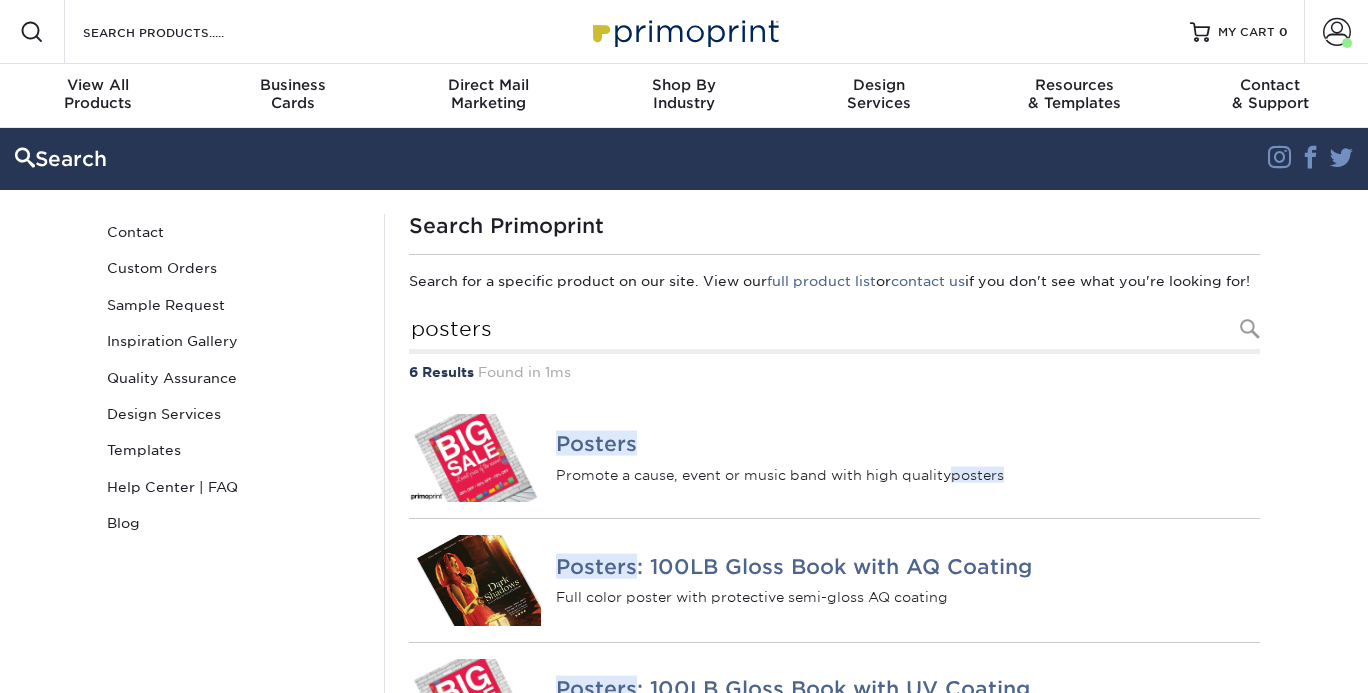 scroll, scrollTop: 0, scrollLeft: 0, axis: both 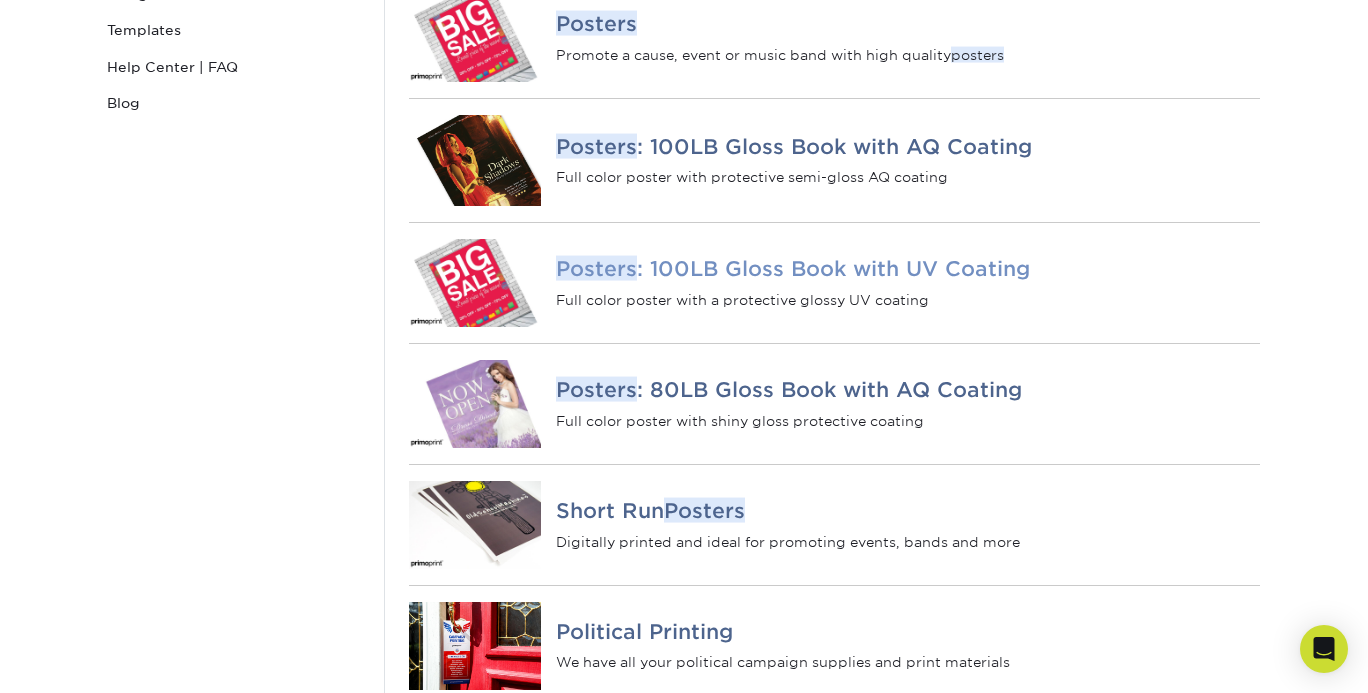 click on "Posters : 100LB Gloss Book with UV Coating" at bounding box center (908, 269) 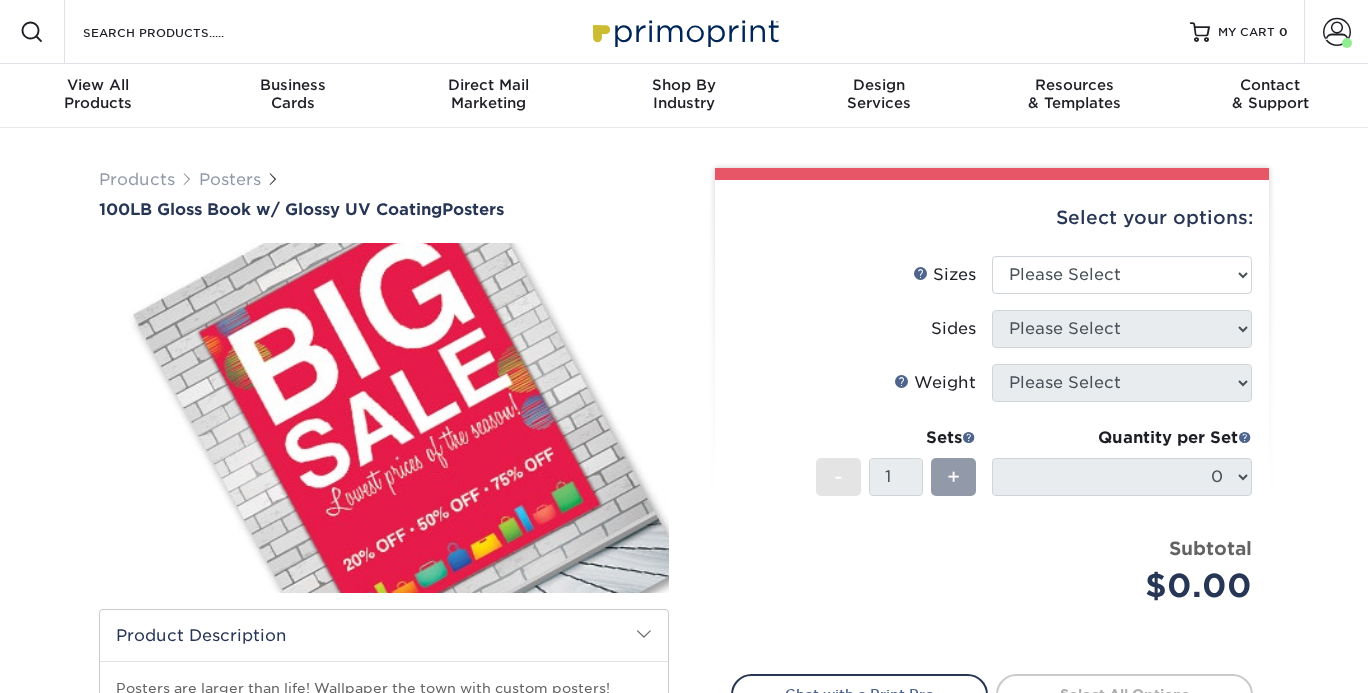 scroll, scrollTop: 0, scrollLeft: 0, axis: both 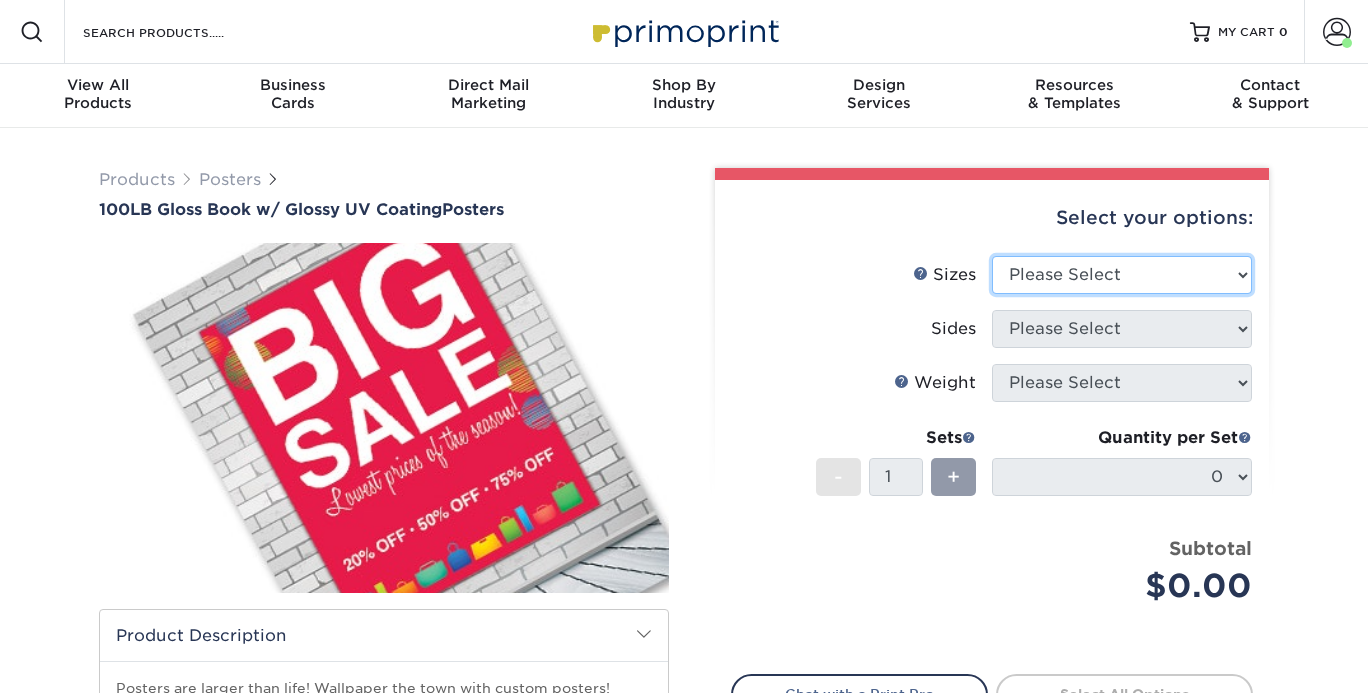 click on "Please Select
11.5" x 17.5"
12" x 18"
13" x 19"
18" x 24"
19" x 27"
24" x 36"
26" x 39"" at bounding box center (1122, 275) 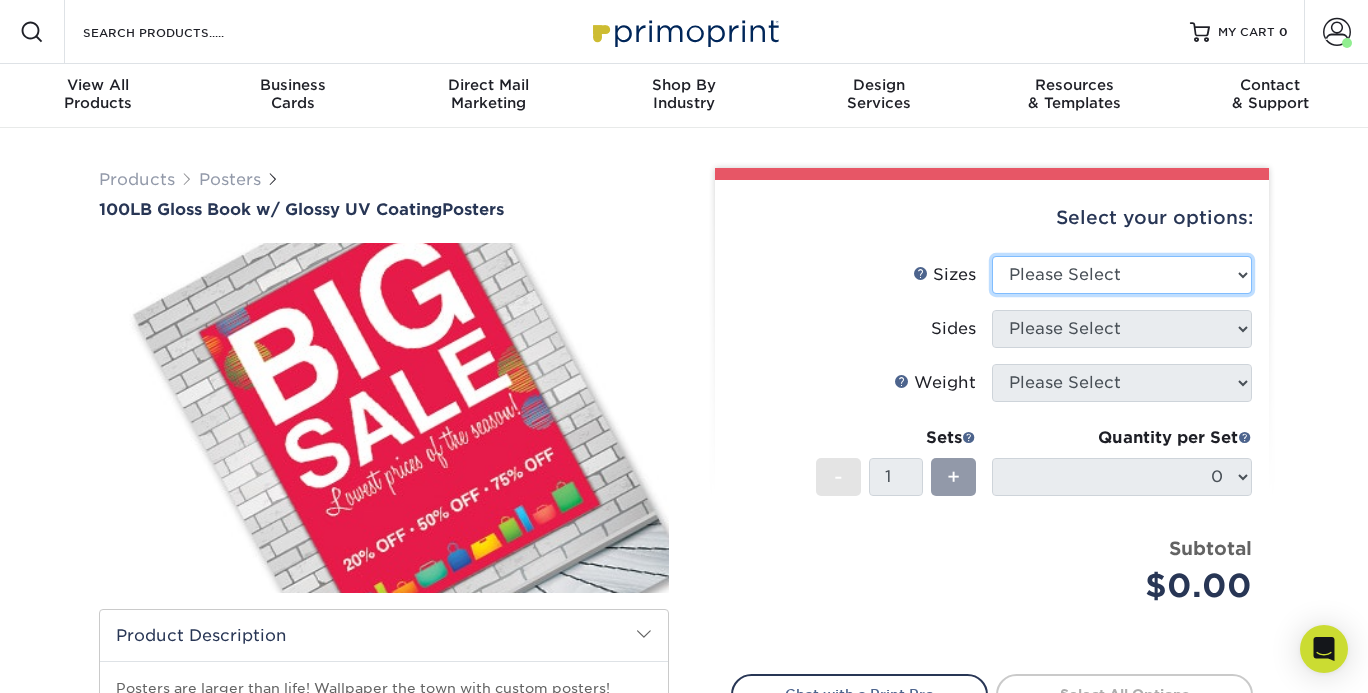 select on "11.50x17.50" 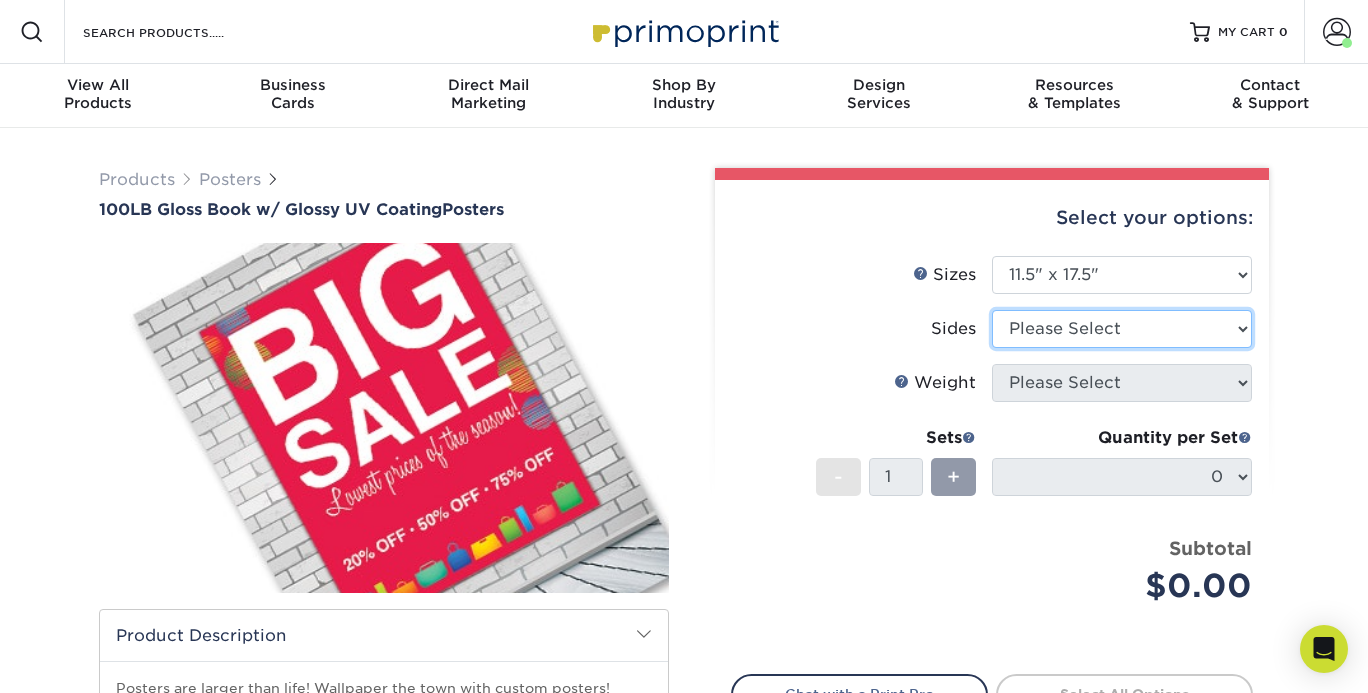 click on "Please Select Print Both Sides Print Front Only" at bounding box center (1122, 329) 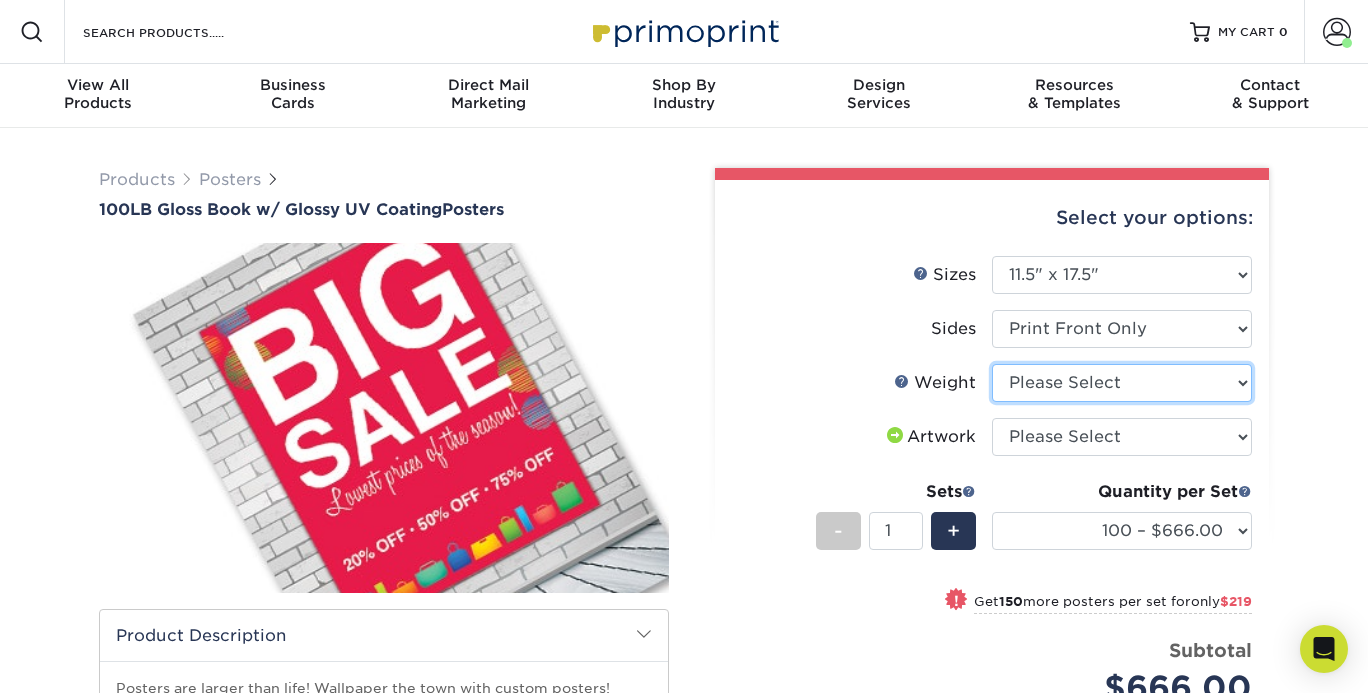 click on "Please Select 100LB" at bounding box center [1122, 383] 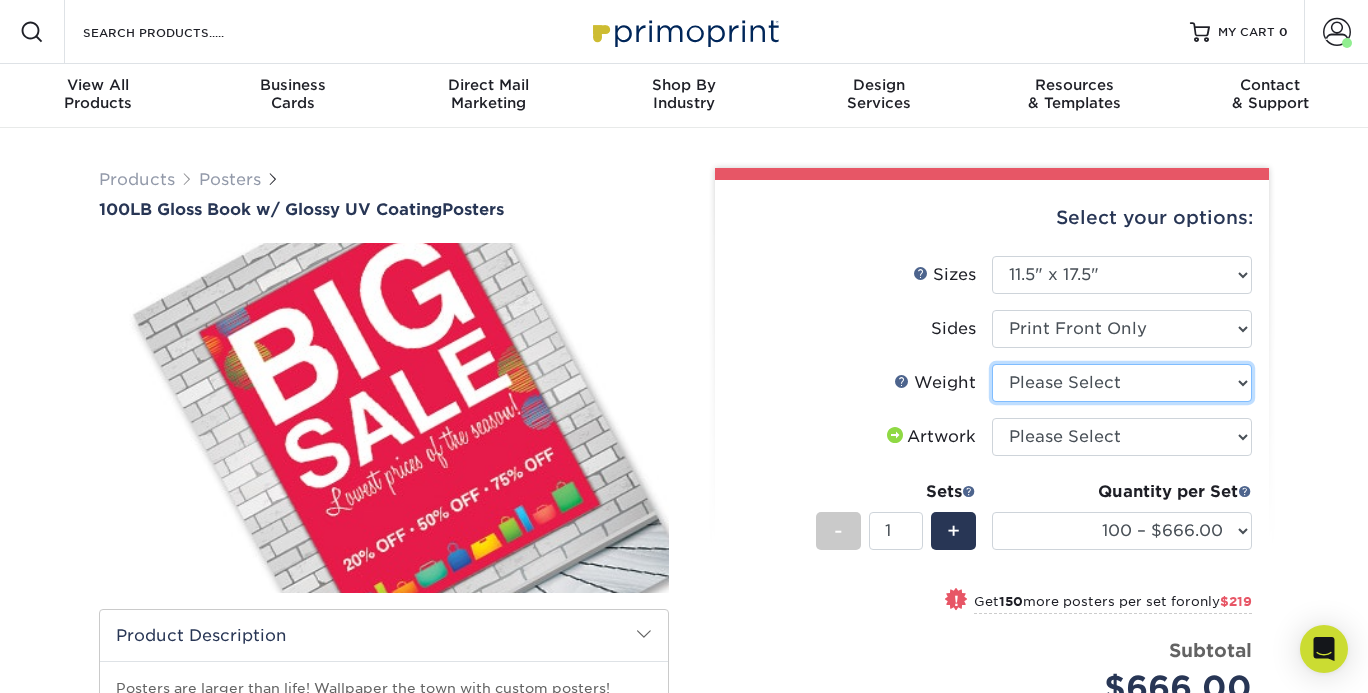 select on "100LB" 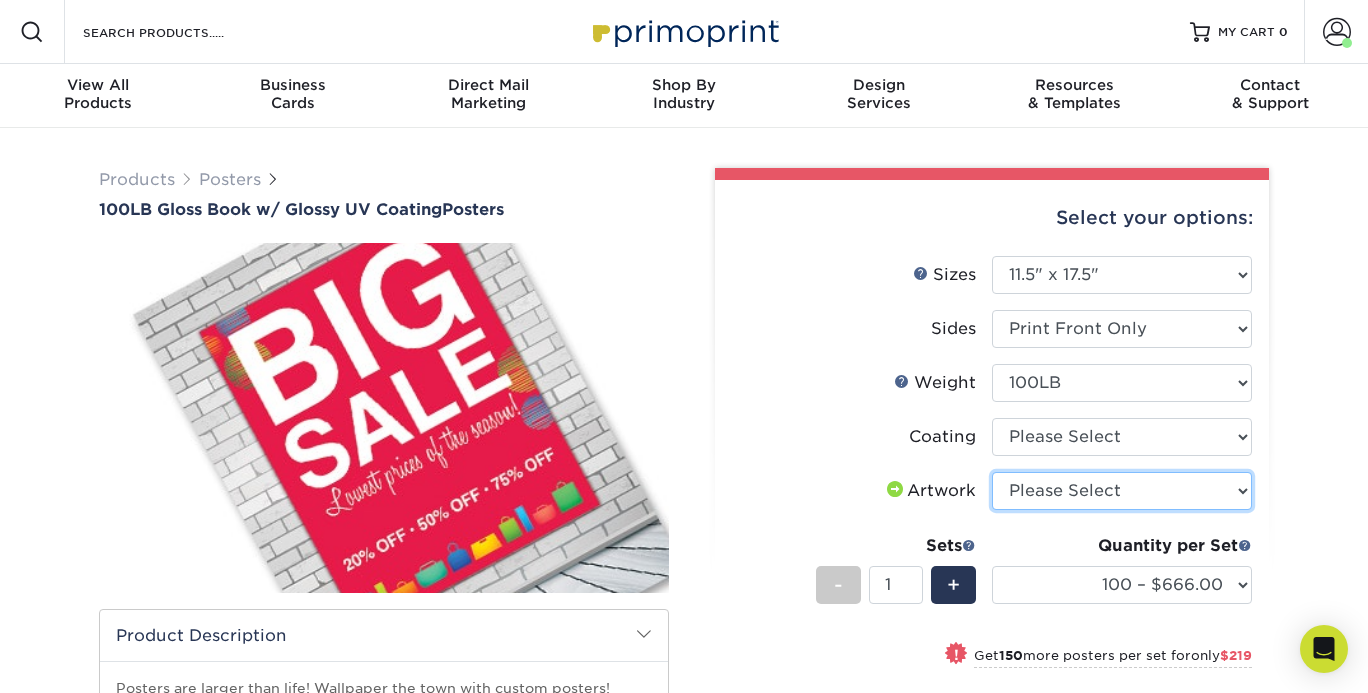 click on "Please Select I will upload files I need a design - $150" at bounding box center (1122, 491) 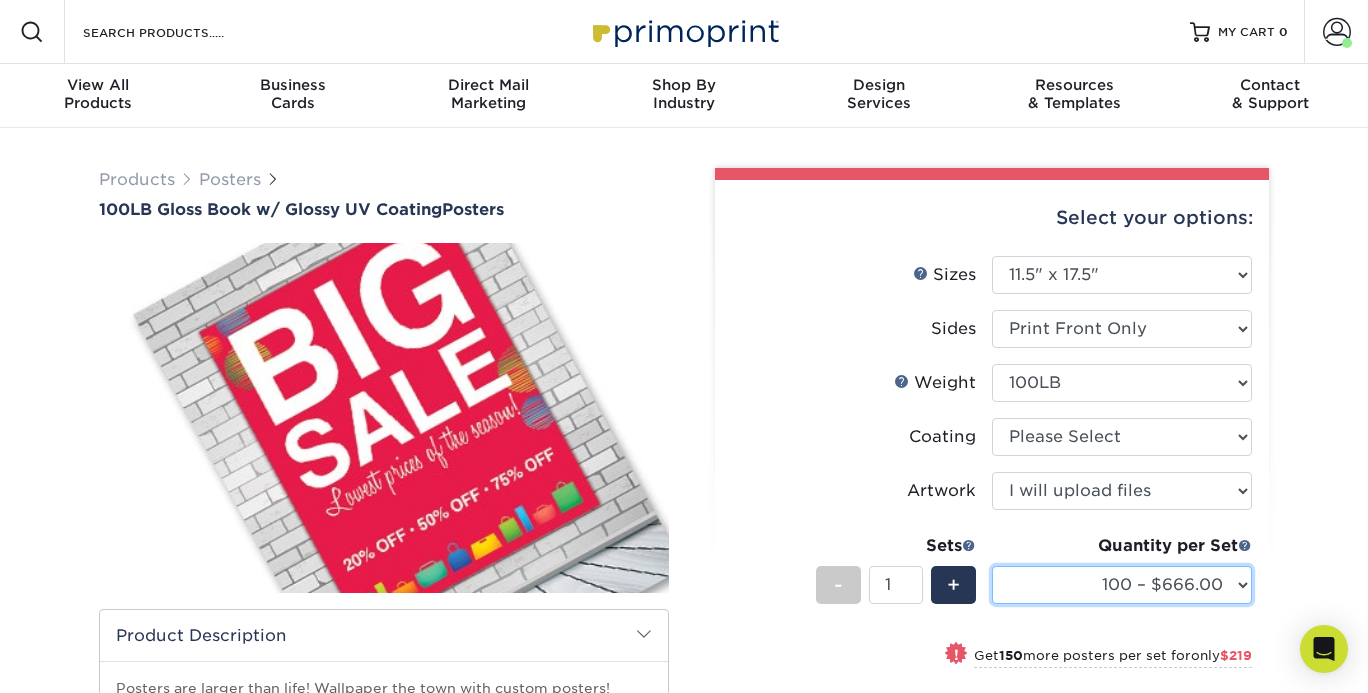 click on "100 – $666.00 250 – $885.00 500 – $922.00 1000 – $746.00 2500 – $1285.00 5000 – $1789.00 10000 – $2592.00 15000 – $3469.00 20000 – $4634.00 25000 – $6333.00" at bounding box center [1122, 585] 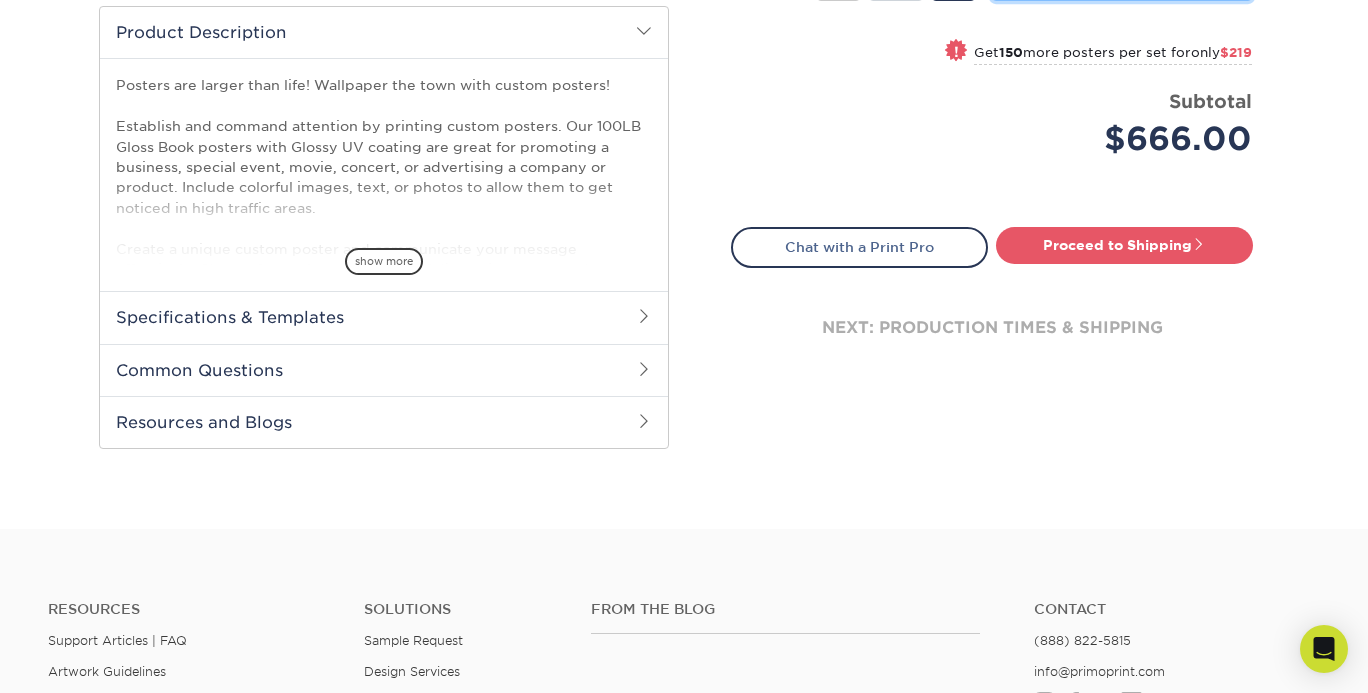 scroll, scrollTop: 347, scrollLeft: 0, axis: vertical 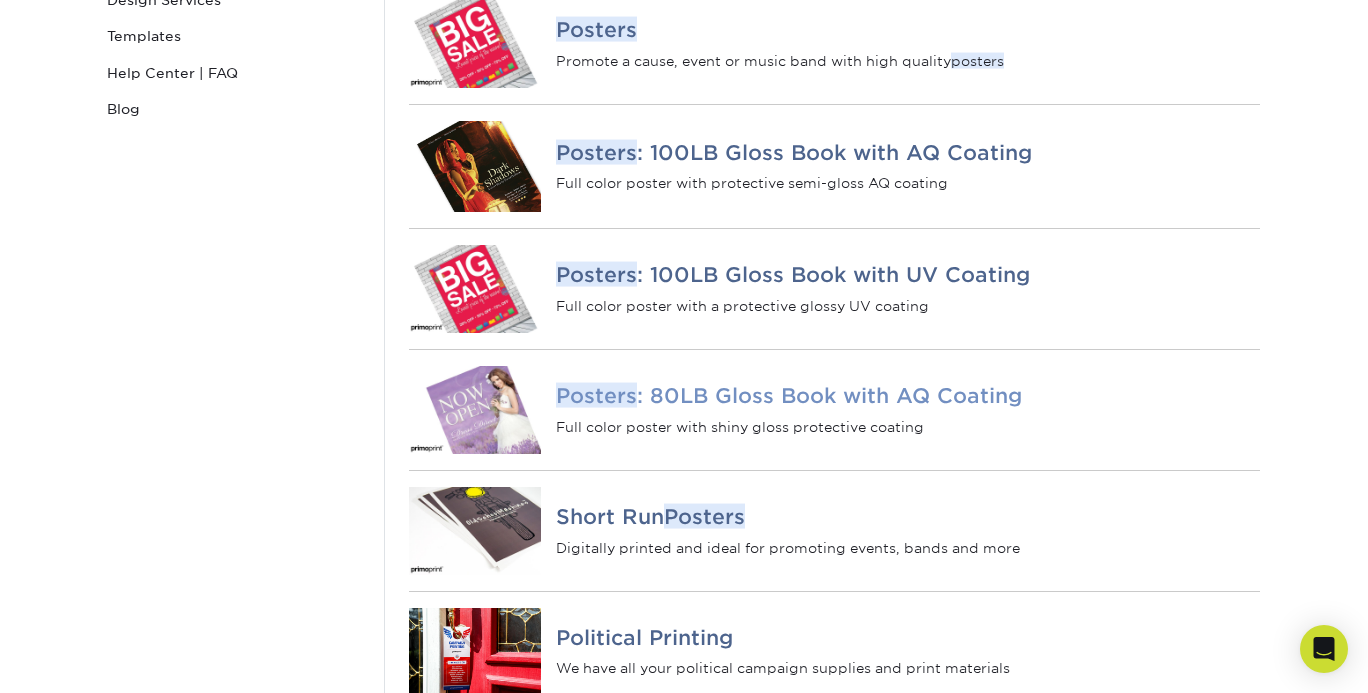 click on "Posters : 80LB Gloss Book with AQ Coating" at bounding box center [908, 396] 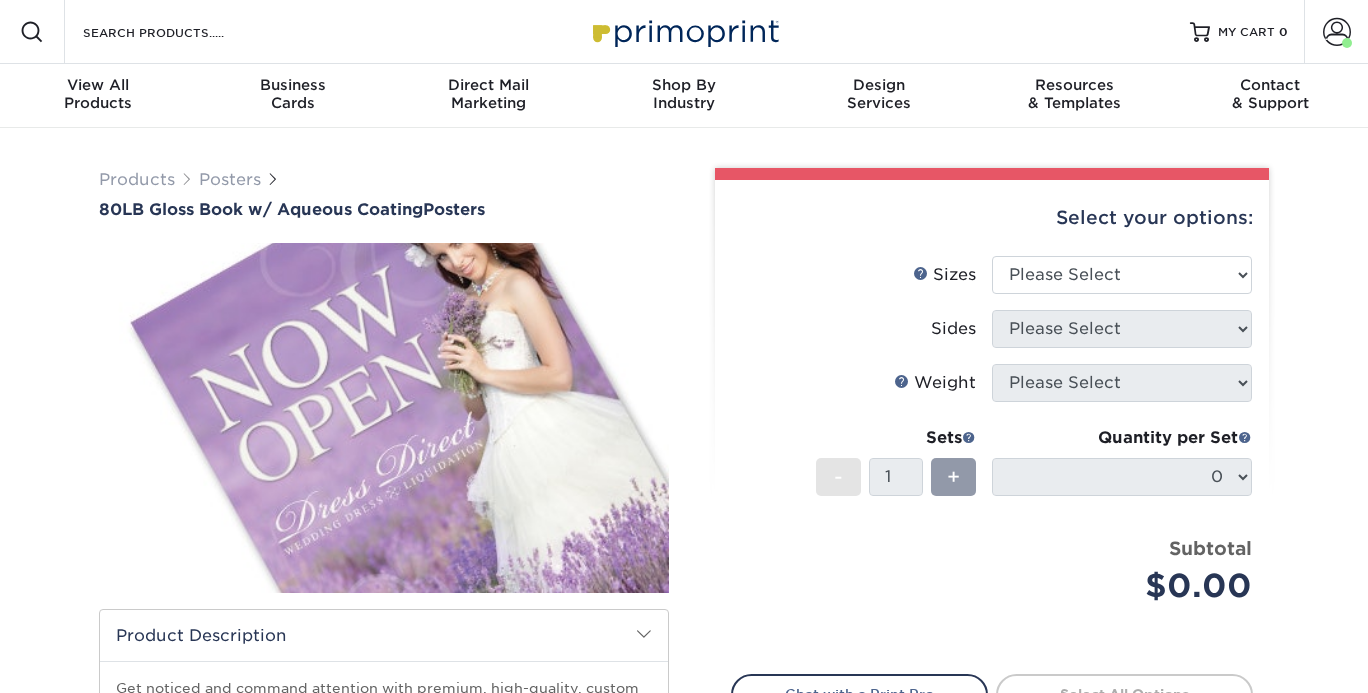 scroll, scrollTop: 0, scrollLeft: 0, axis: both 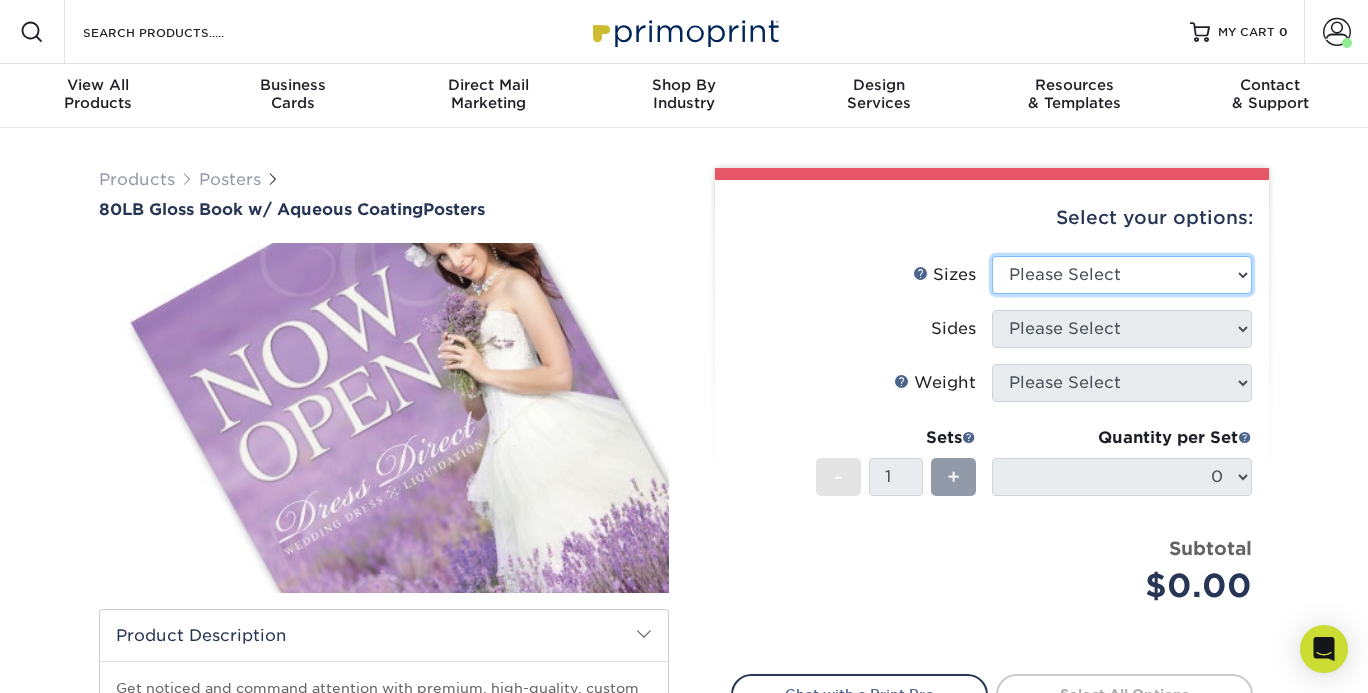 click on "Please Select
13" x 19"
18" x 24"
19" x 27"
24" x 36"
26" x 39"" at bounding box center [1122, 275] 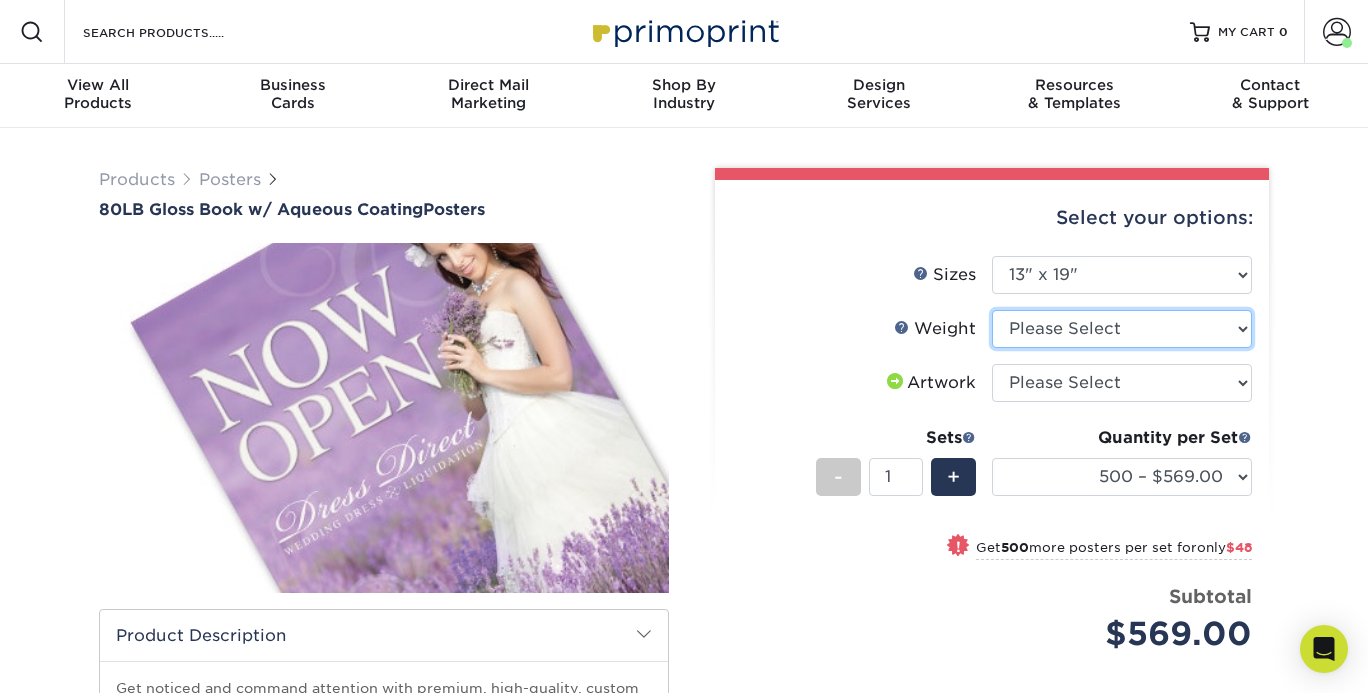 click on "Please Select 80LB" at bounding box center [1122, 329] 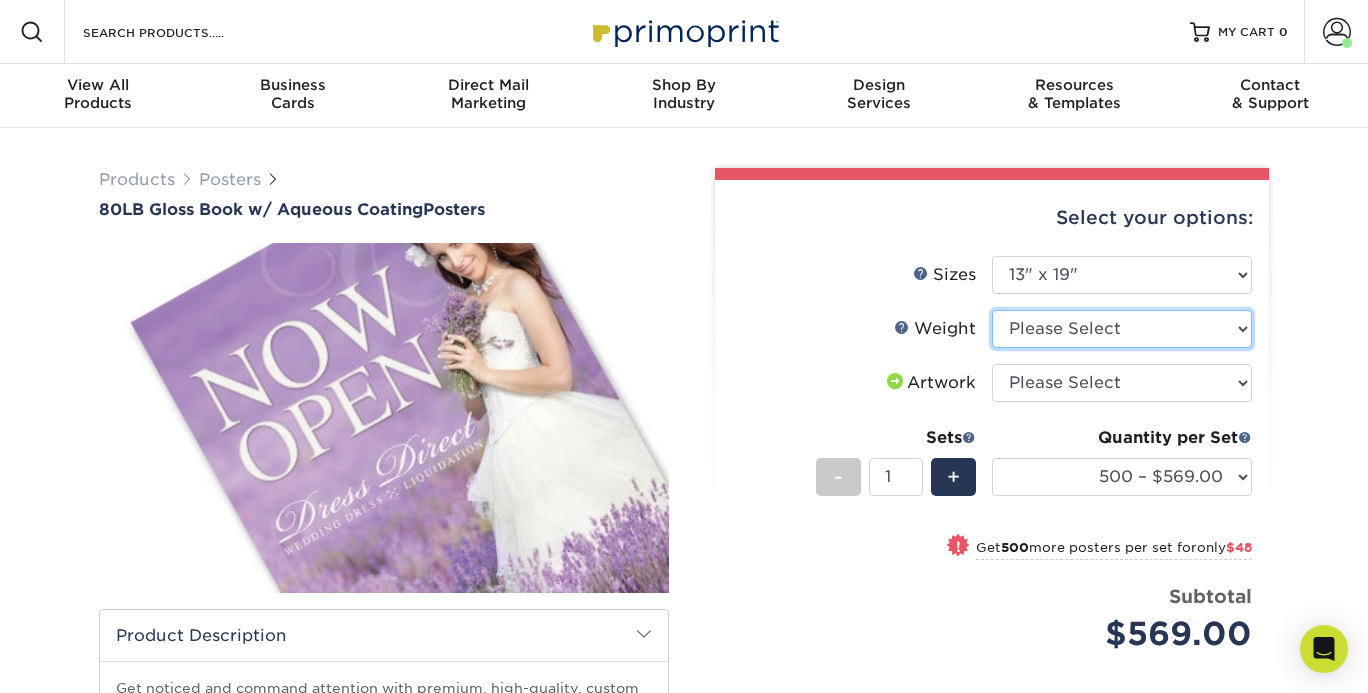 select on "80LB" 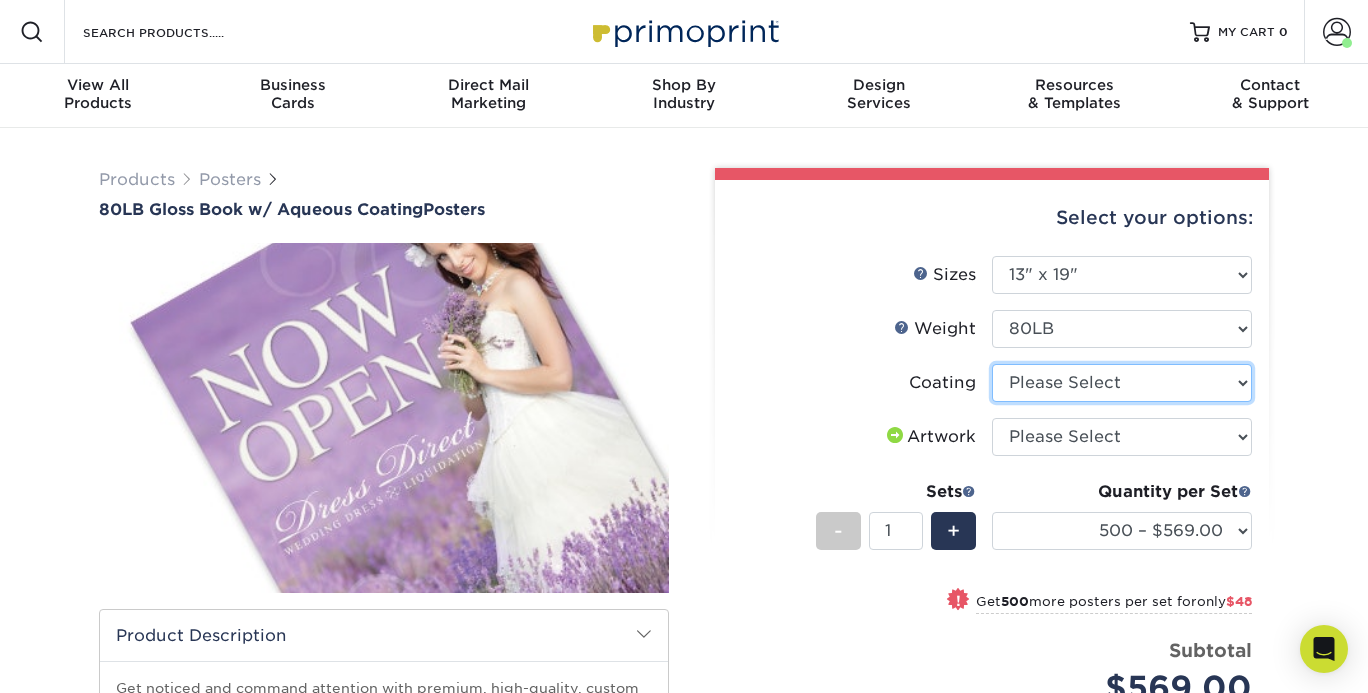 click at bounding box center [1122, 383] 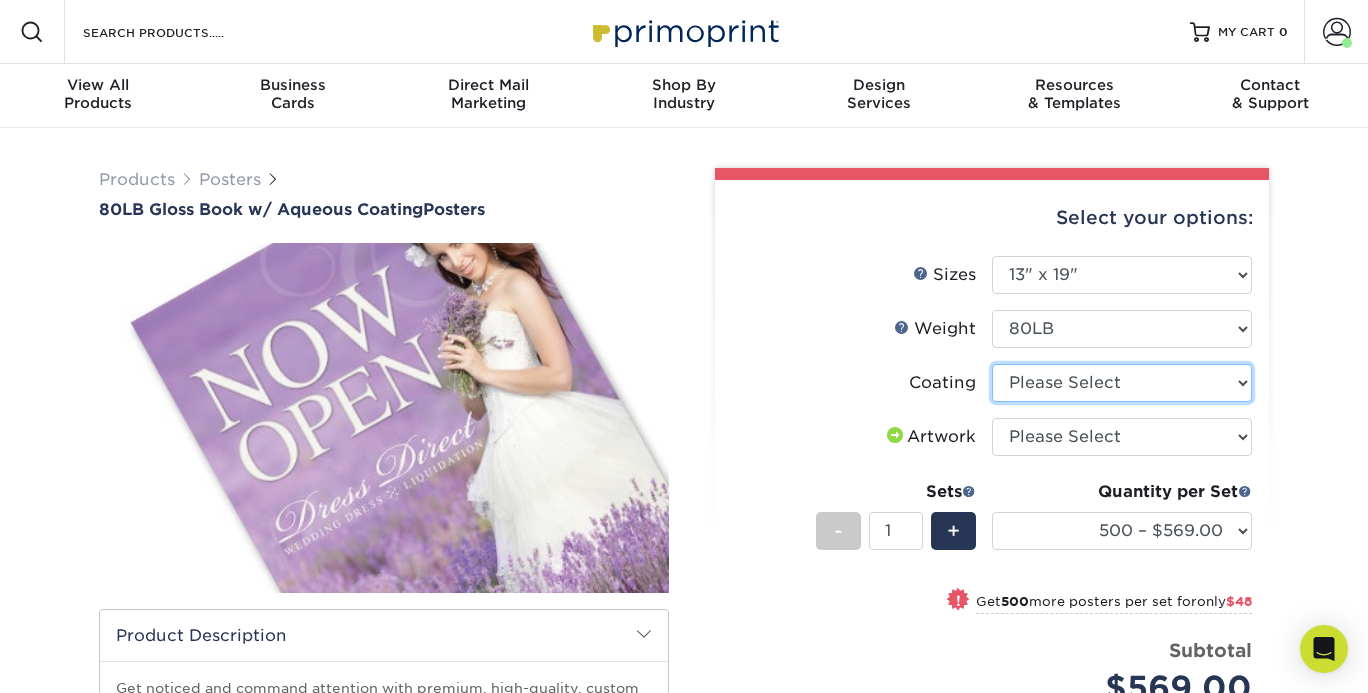 select on "d41dab50-ff65-4f4f-bb17-2afe4d36ae33" 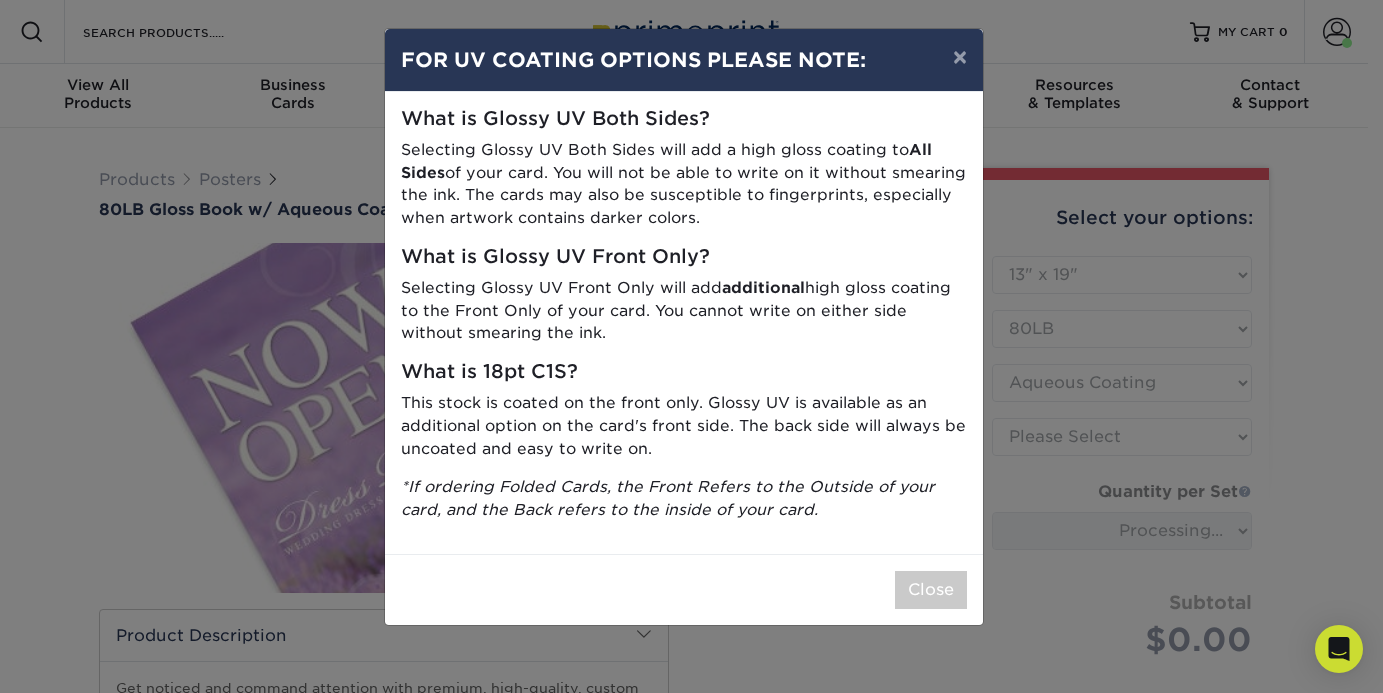 click on "Close" at bounding box center [684, 589] 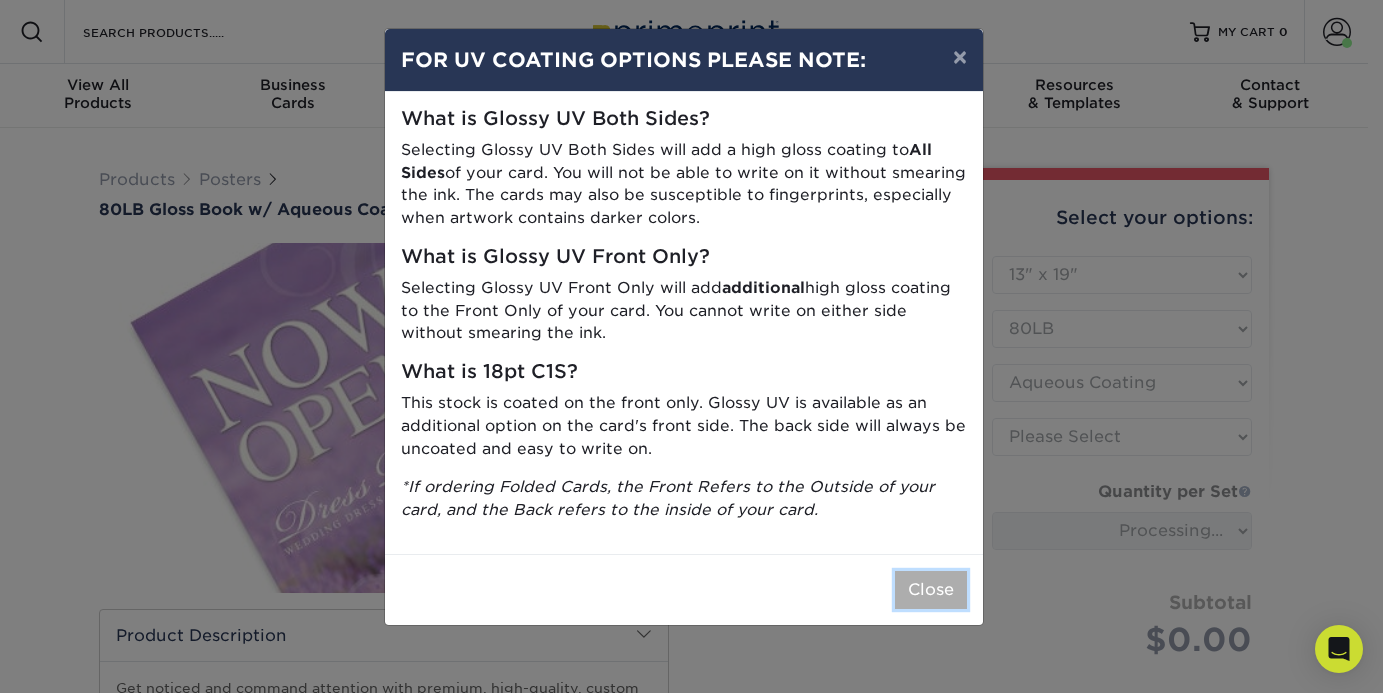 click on "Close" at bounding box center (931, 590) 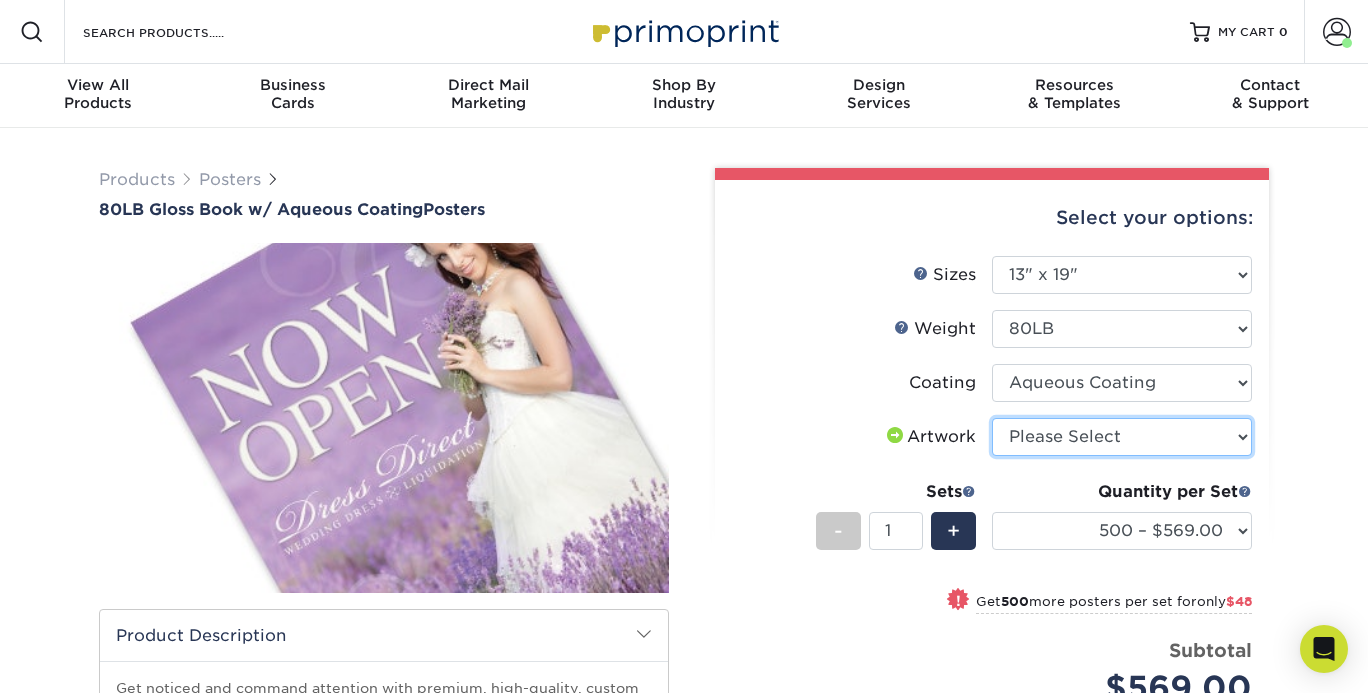 click on "Please Select I will upload files I need a design - $150" at bounding box center (1122, 437) 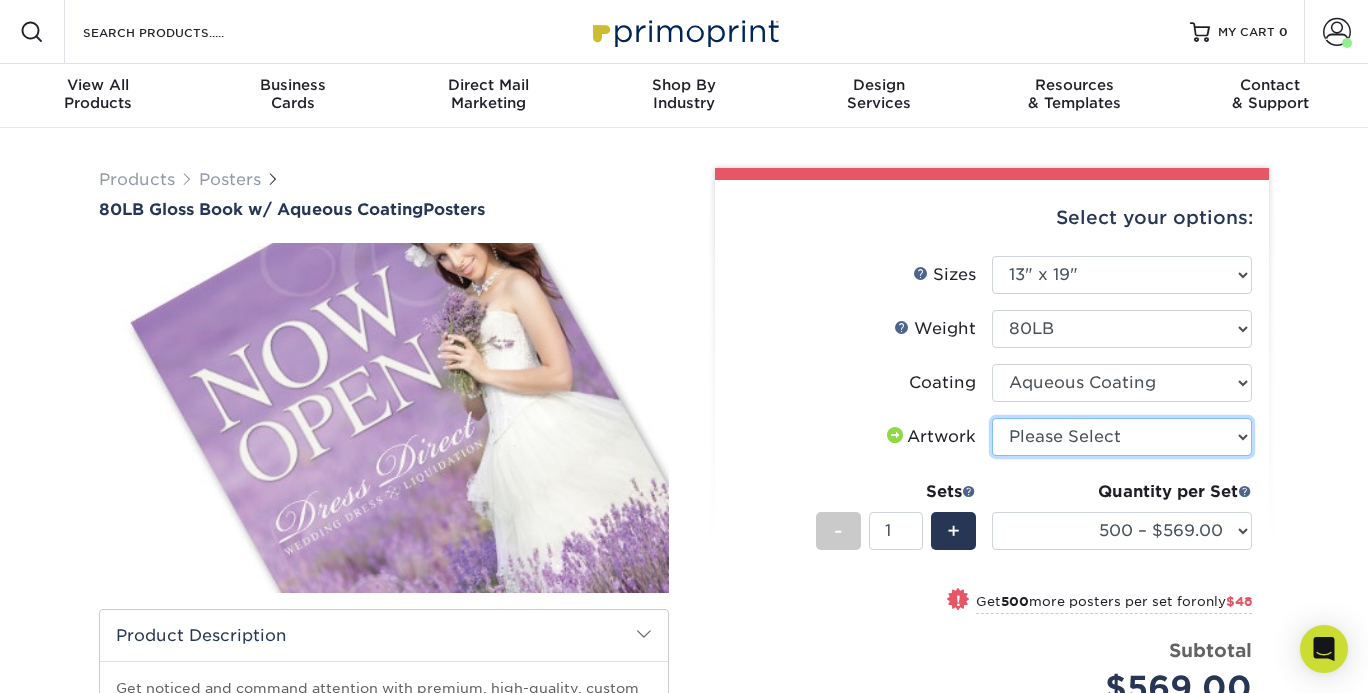select on "upload" 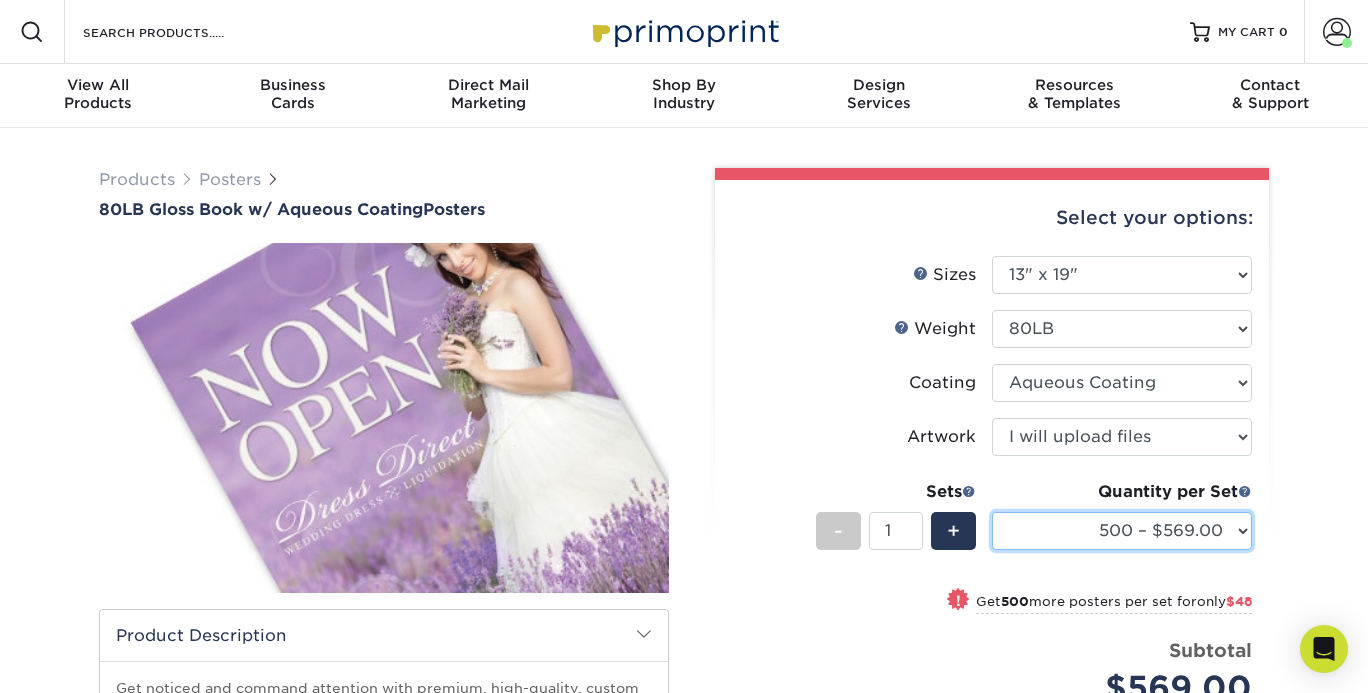 click on "500 – $569.00 1000 – $617.00 2500 – $952.00 5000 – $1282.00 10000 – $2229.00 15000 – $3345.00 20000 – $4232.00 25000 – $4880.00" at bounding box center [1122, 531] 